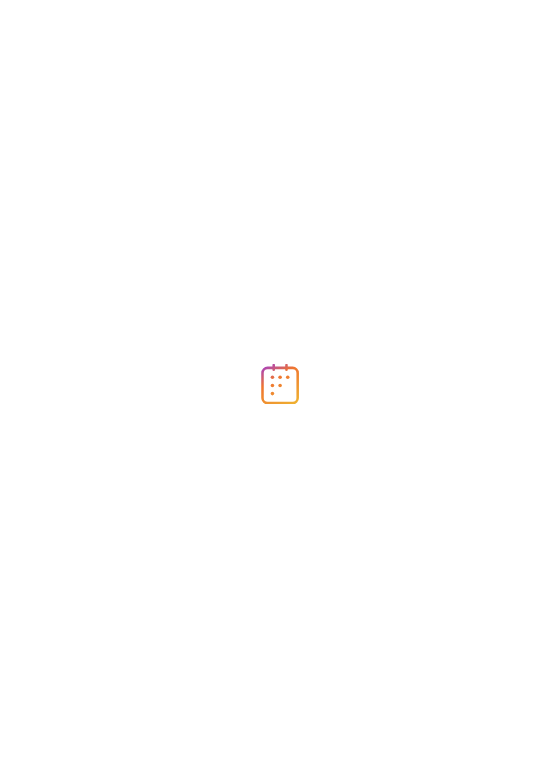 scroll, scrollTop: 0, scrollLeft: 0, axis: both 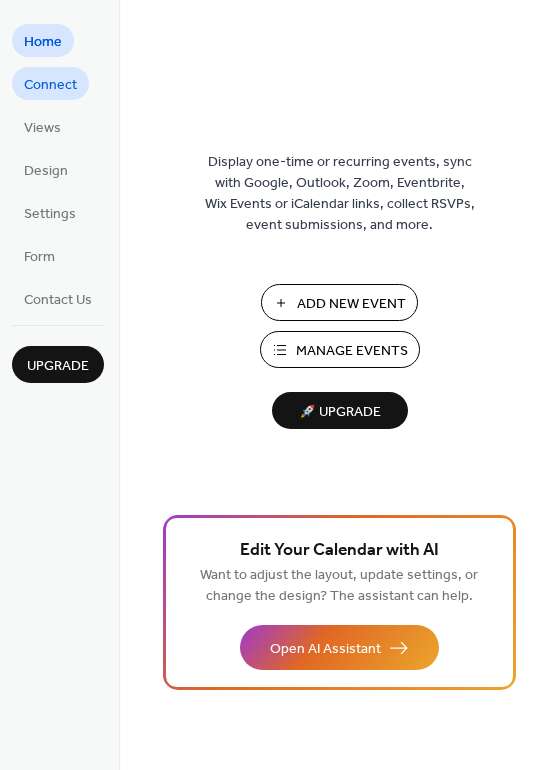 click on "Connect" at bounding box center [50, 85] 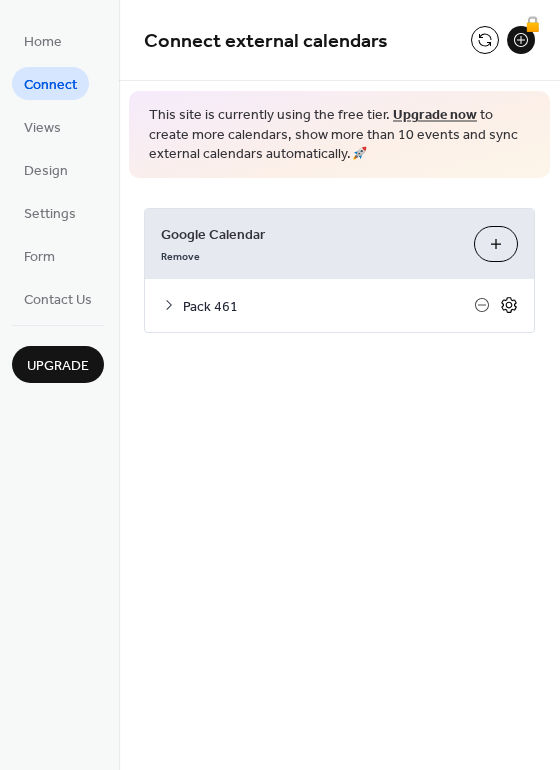 click 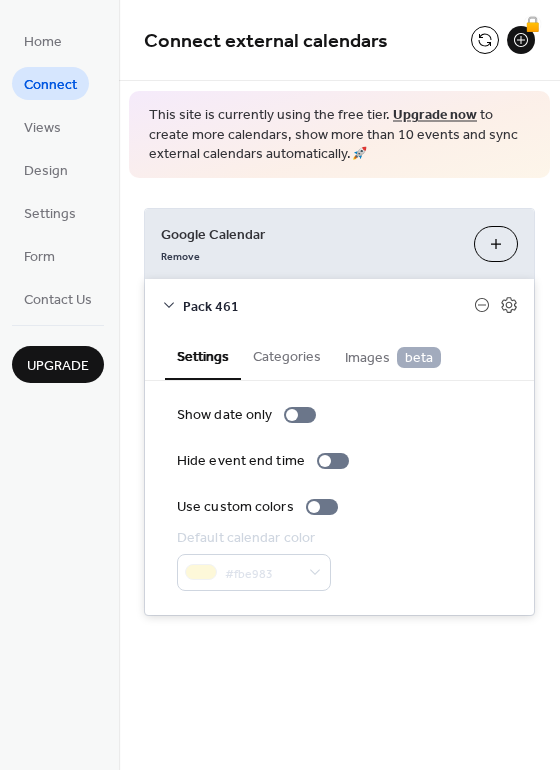 click on "Categories" at bounding box center (287, 355) 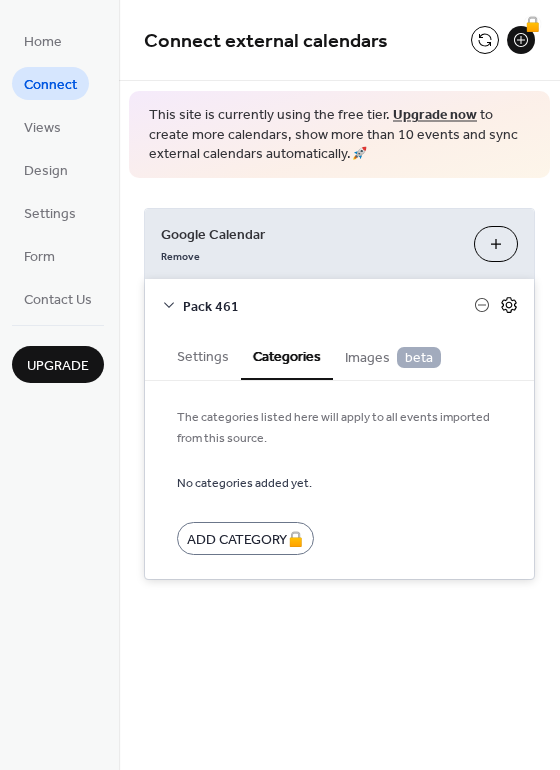 click 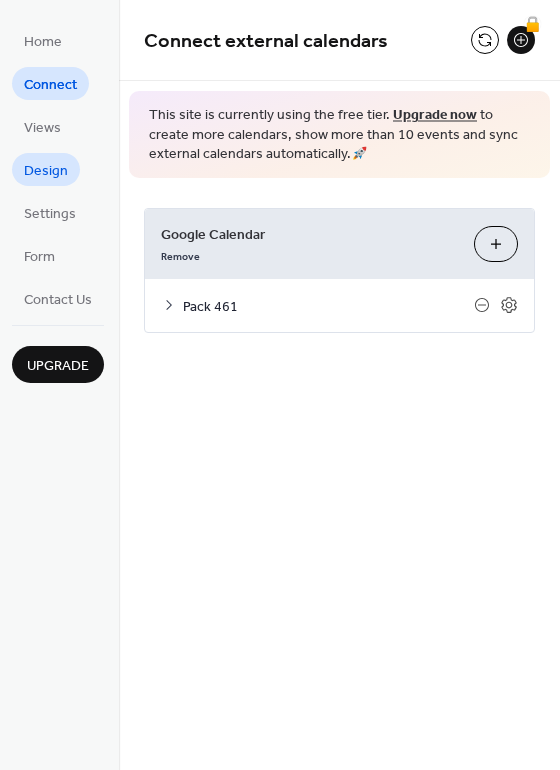 click on "Design" at bounding box center [46, 171] 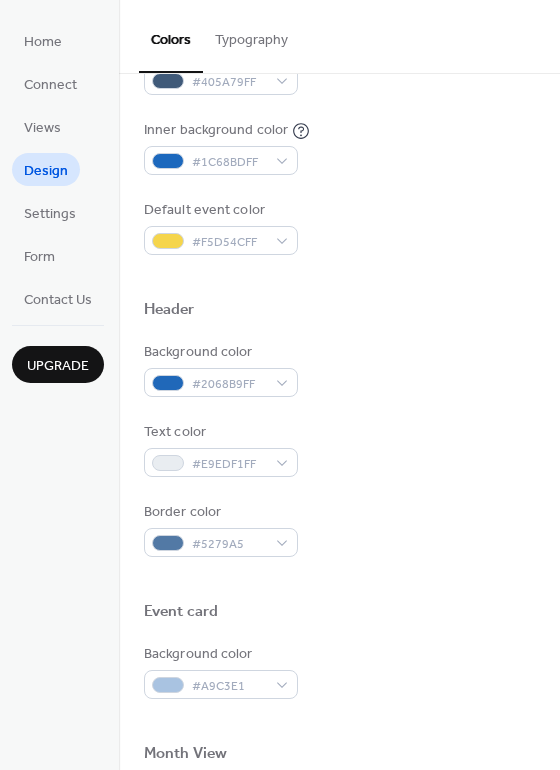 scroll, scrollTop: 0, scrollLeft: 0, axis: both 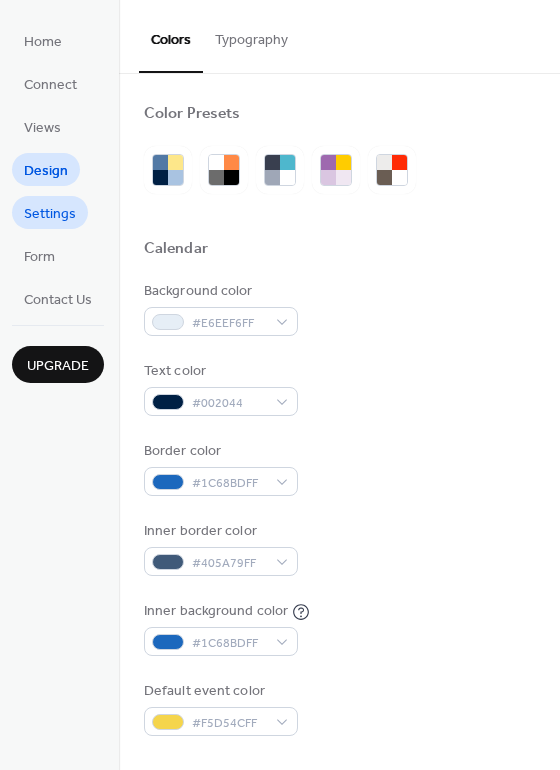 click on "Settings" at bounding box center [50, 214] 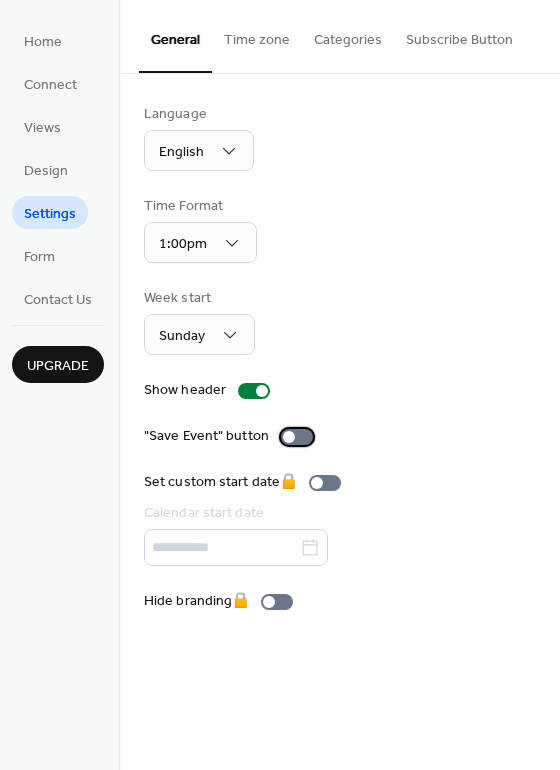 click at bounding box center (297, 437) 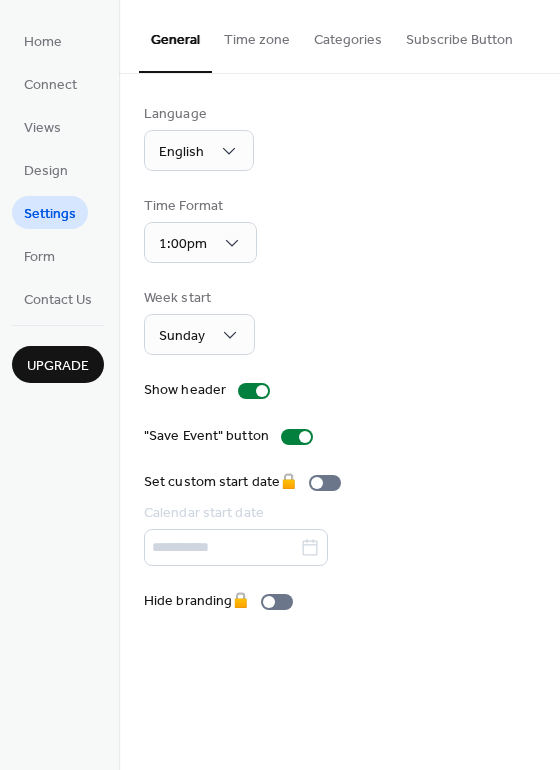 click on "Time zone" at bounding box center [257, 35] 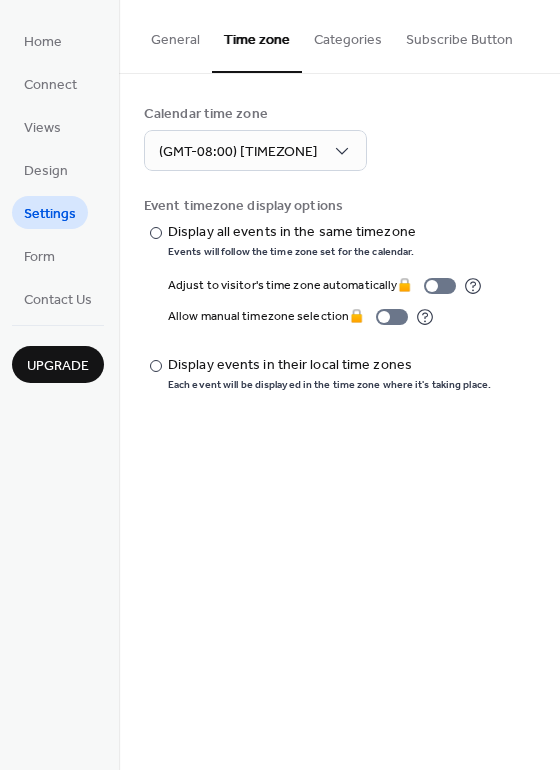 click on "Categories" at bounding box center [348, 35] 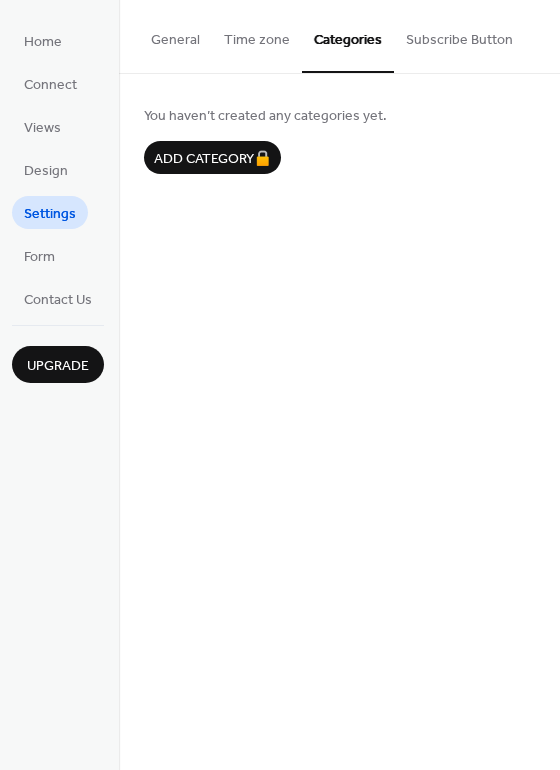 click on "Subscribe Button" at bounding box center (459, 35) 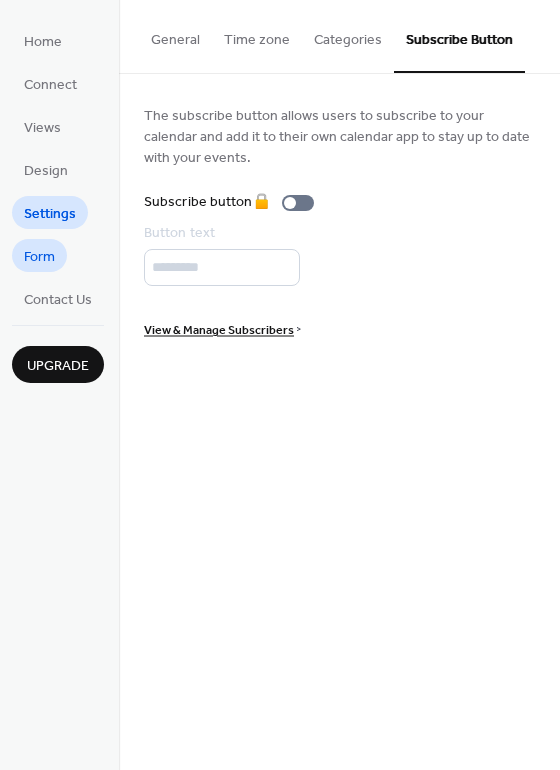 click on "Form" at bounding box center (39, 257) 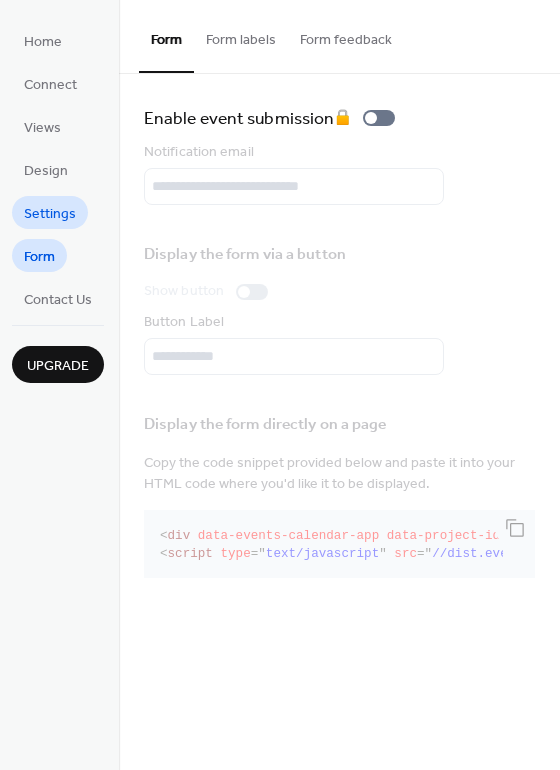 click on "Settings" at bounding box center (50, 214) 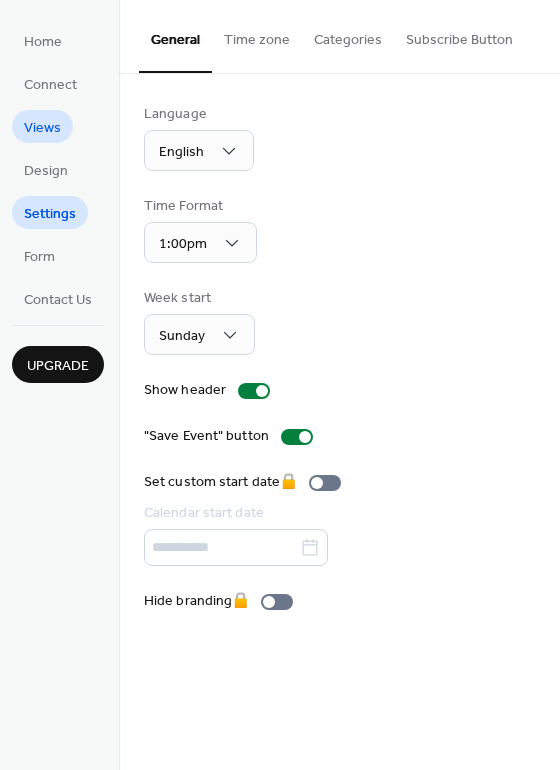 click on "Views" at bounding box center [42, 128] 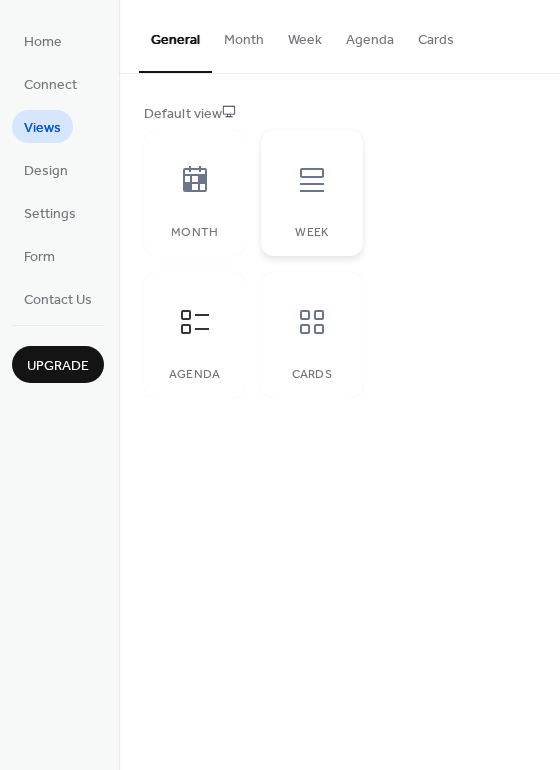 click on "Week" at bounding box center (311, 193) 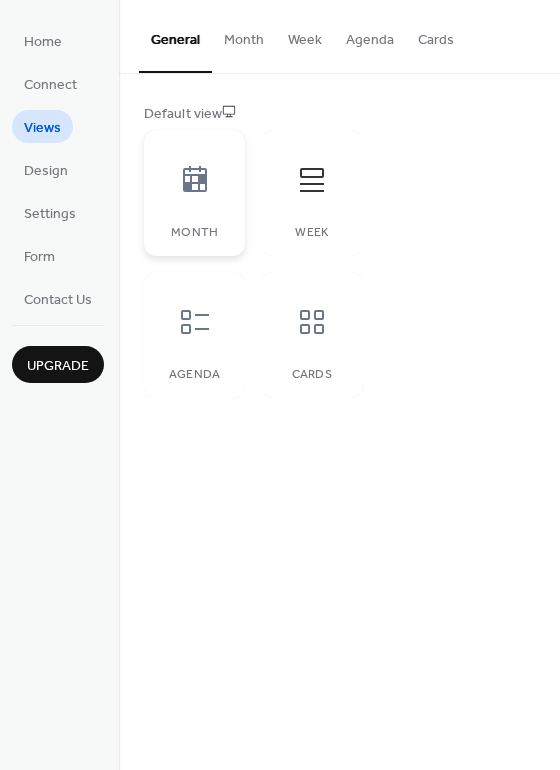 click 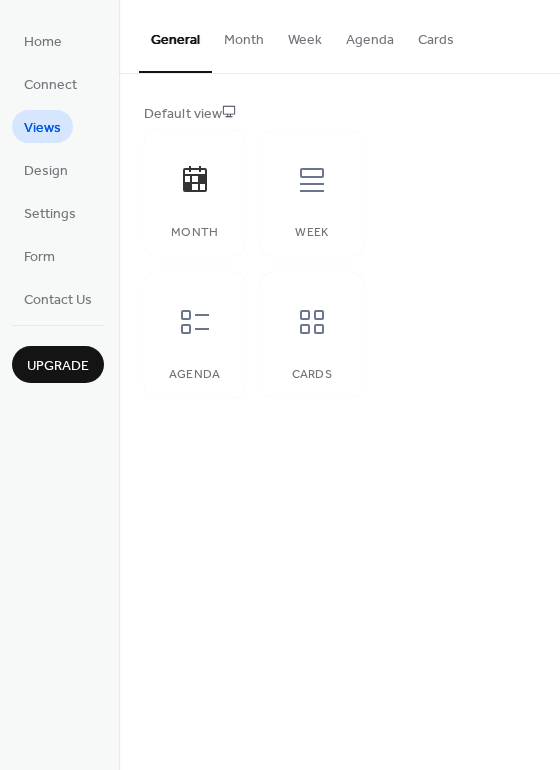 click on "Month" at bounding box center (244, 35) 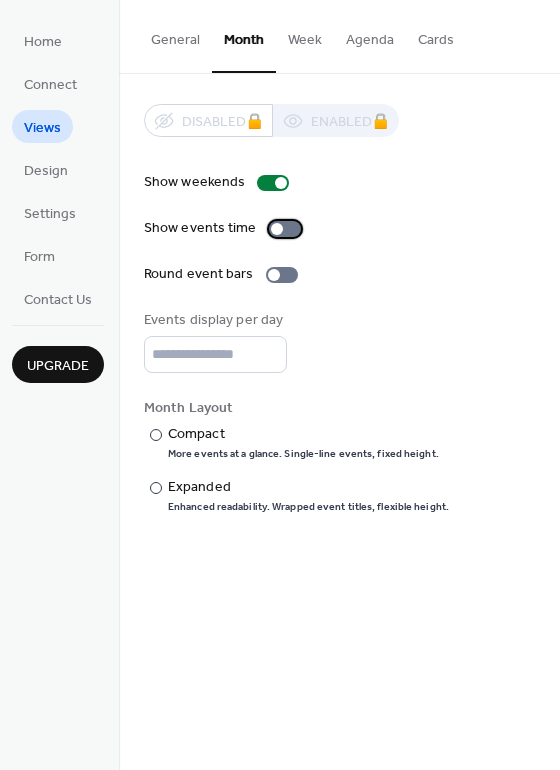 click at bounding box center (285, 229) 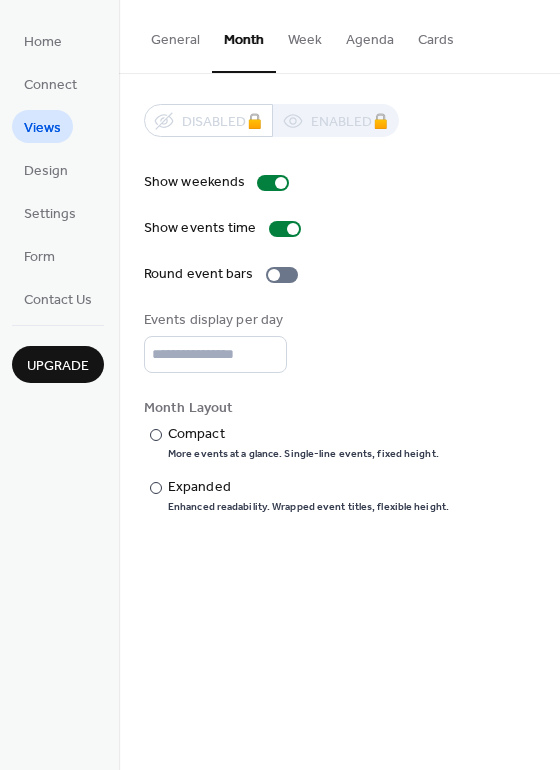 click on "Week" at bounding box center [305, 35] 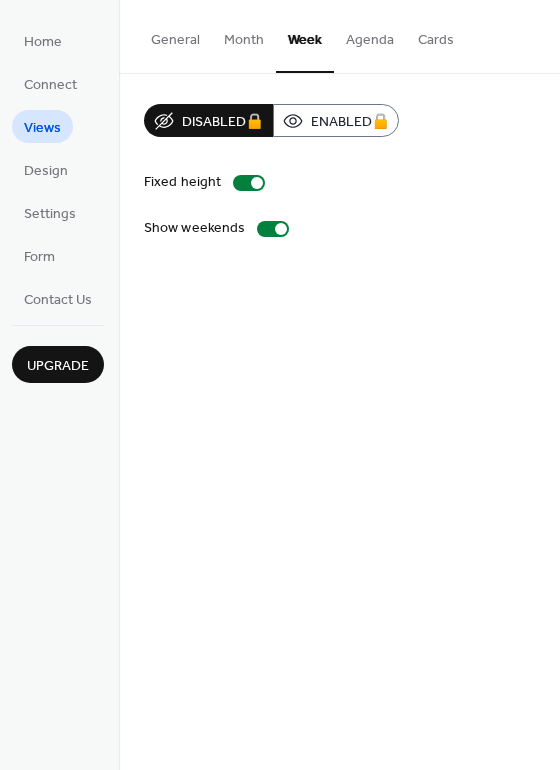 click on "Agenda" at bounding box center (370, 35) 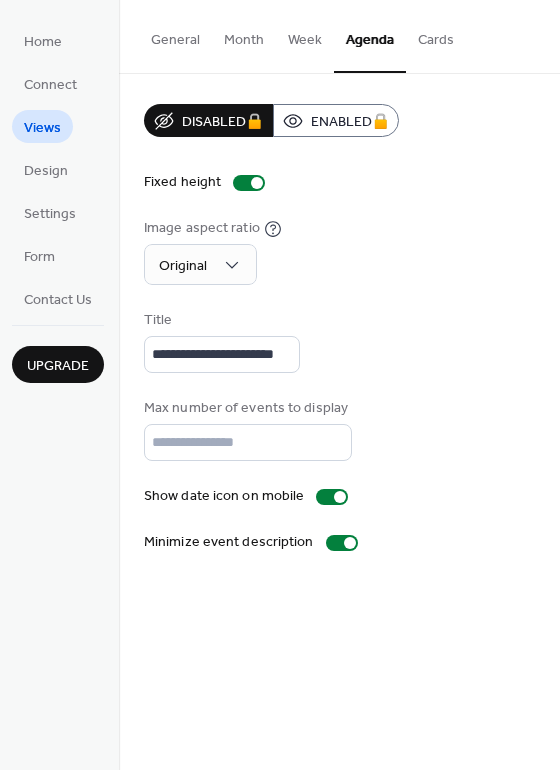 click on "Month" at bounding box center (244, 35) 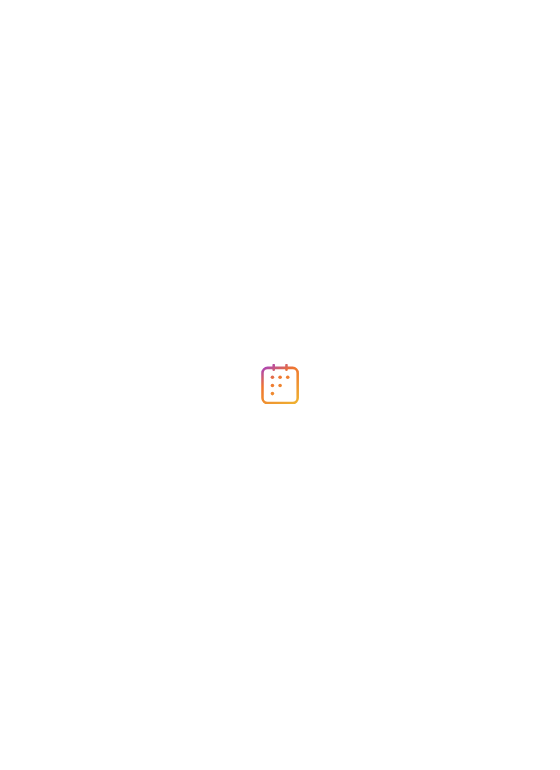 scroll, scrollTop: 0, scrollLeft: 0, axis: both 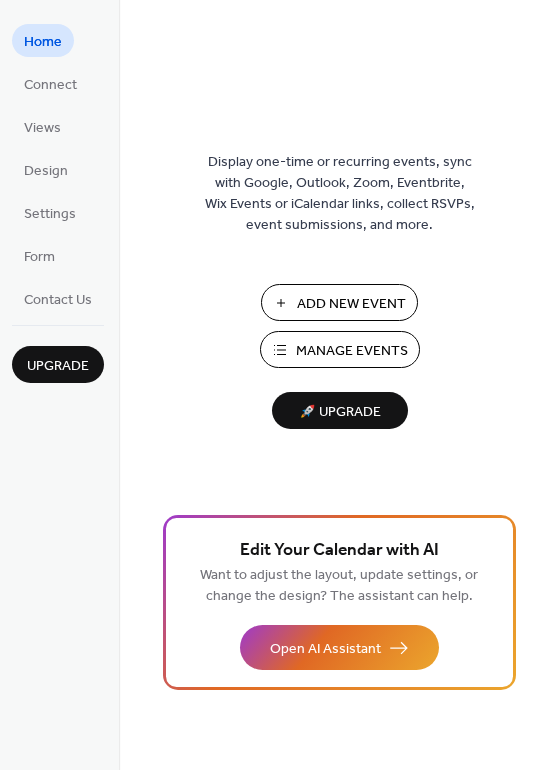 click on "Display one-time or recurring events, sync with Google, Outlook, Zoom, Eventbrite, Wix Events or iCalendar links, collect RSVPs, event submissions, and more." at bounding box center (340, 194) 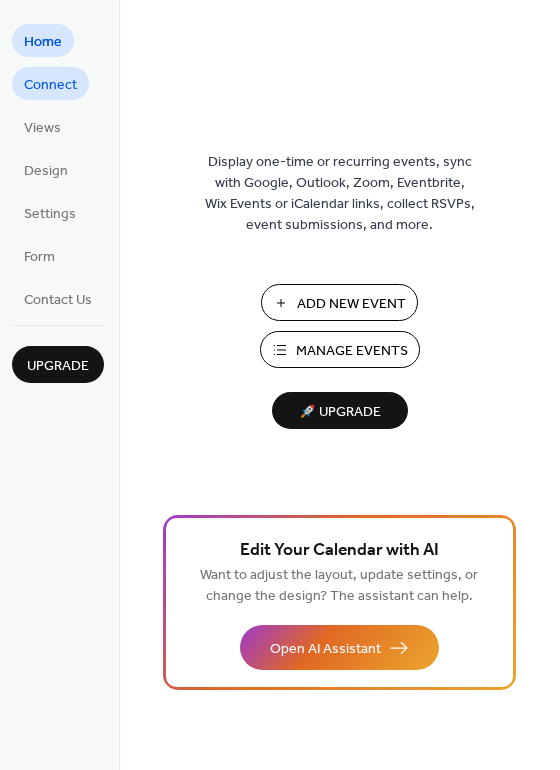 click on "Connect" at bounding box center (50, 85) 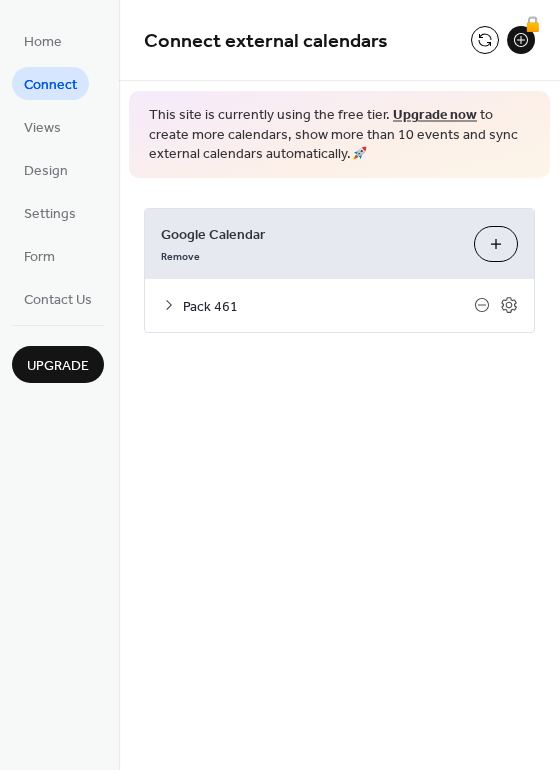 click on "This site is currently using the free tier.   Upgrade now   to create more calendars, show more than 10 events and sync external calendars automatically. 🚀" at bounding box center [339, 135] 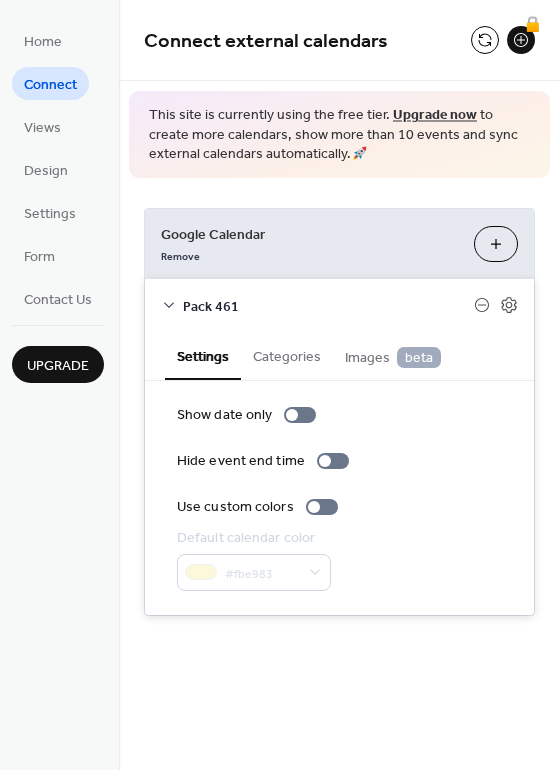 click on "Categories" at bounding box center [287, 355] 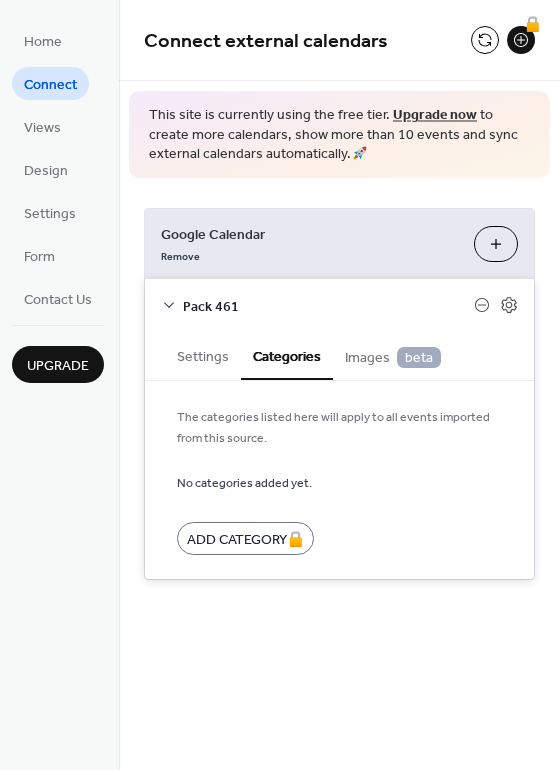 click on "Images   beta" at bounding box center [393, 358] 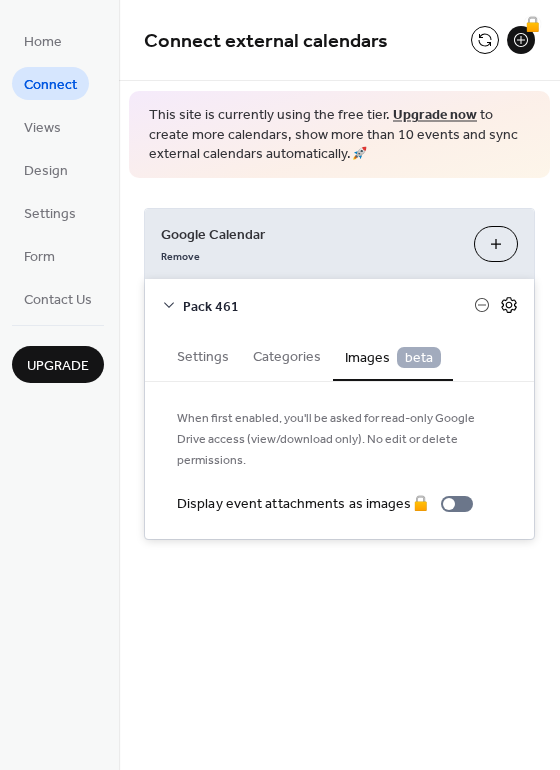 click 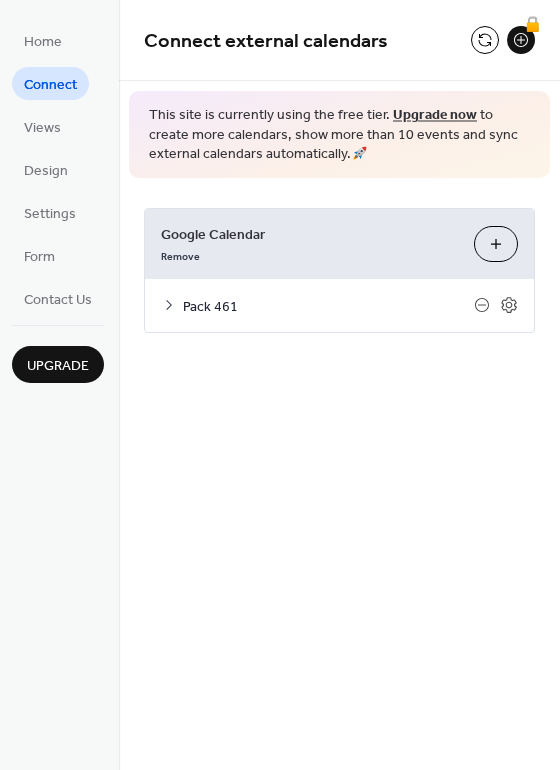click on "Choose Calendars" at bounding box center (496, 244) 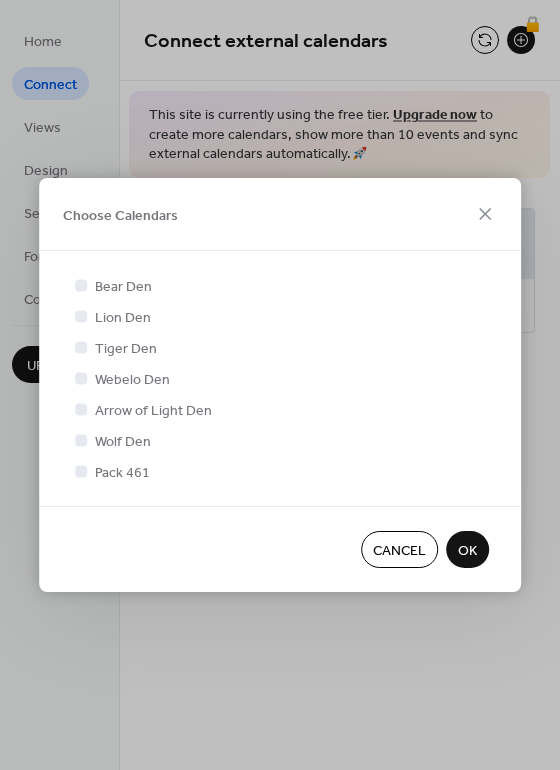 scroll, scrollTop: 4, scrollLeft: 0, axis: vertical 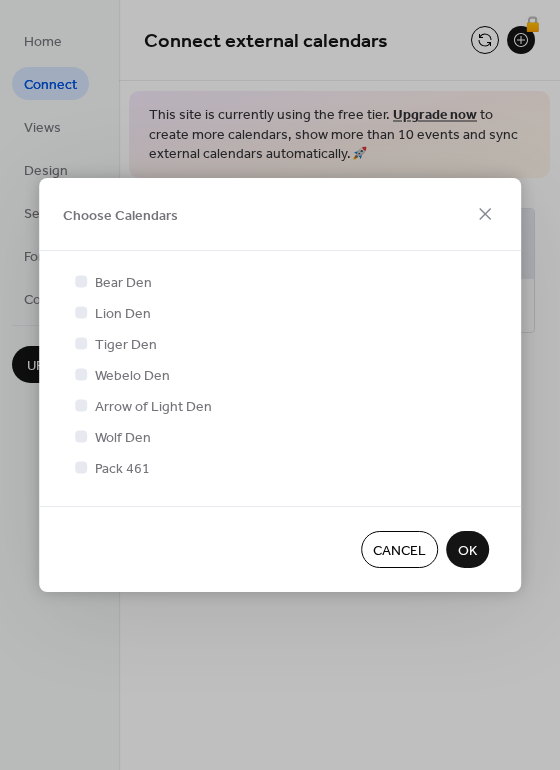 click on "OK" at bounding box center [467, 551] 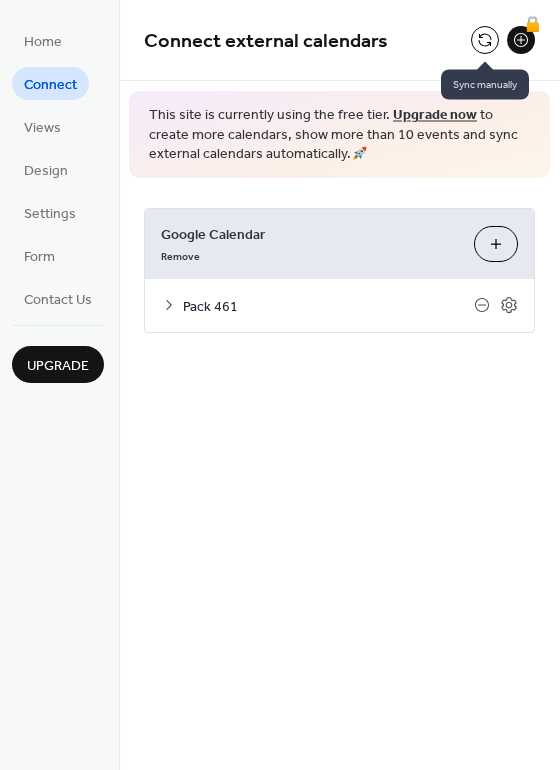 click at bounding box center (485, 40) 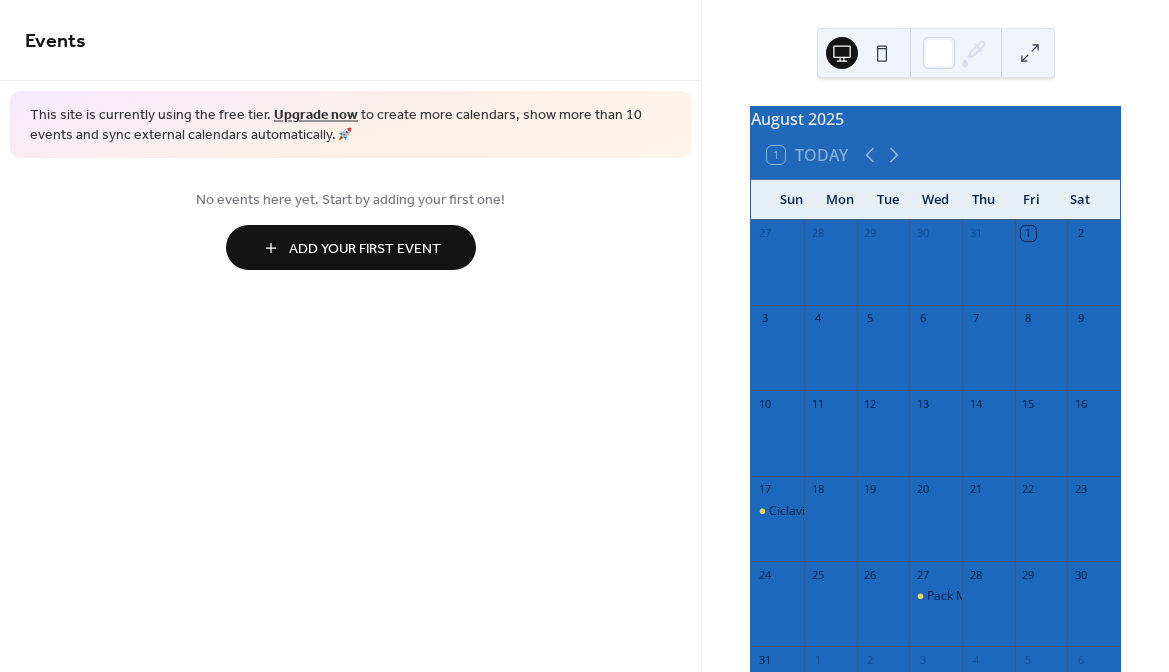 scroll, scrollTop: 0, scrollLeft: 0, axis: both 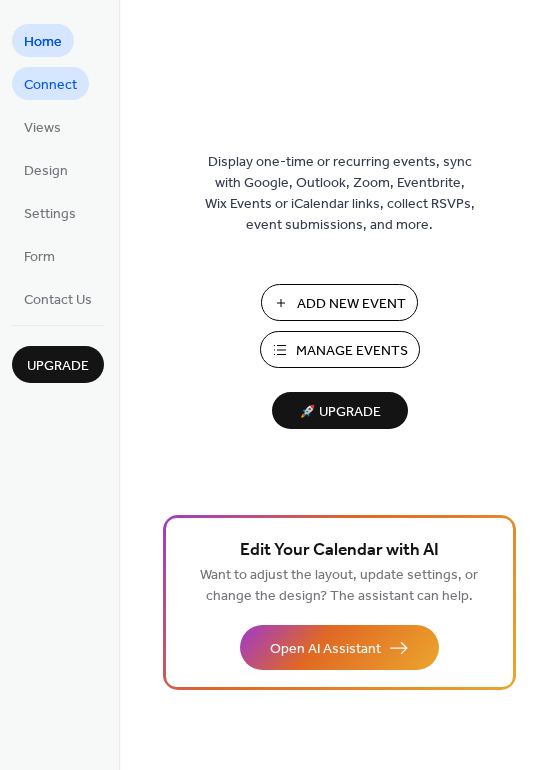 click on "Connect" at bounding box center [50, 85] 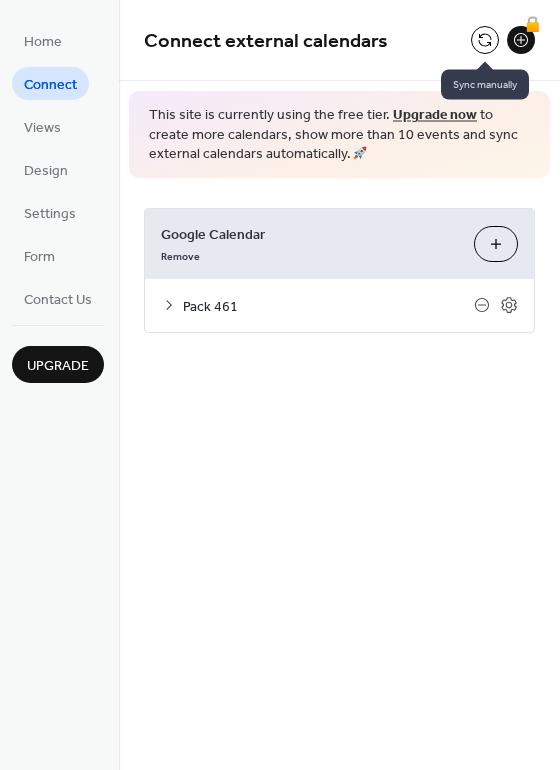 click at bounding box center (485, 40) 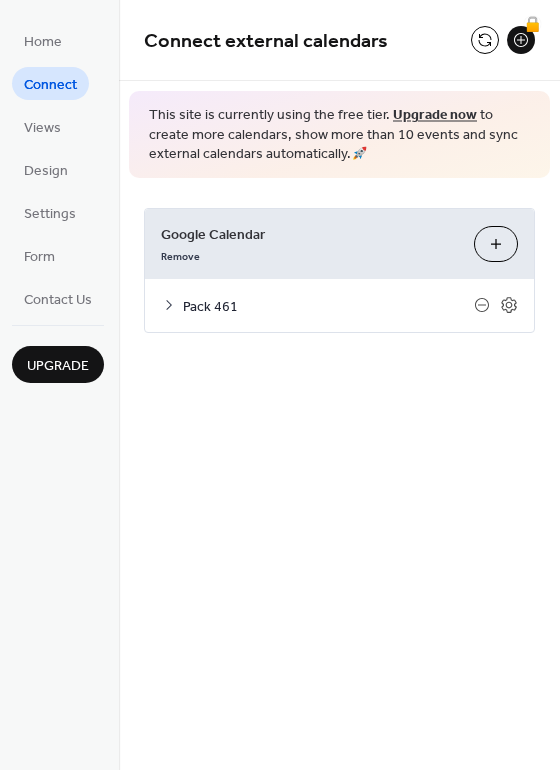 click on "Home Connect Views Design Settings Form Contact Us" at bounding box center (58, 169) 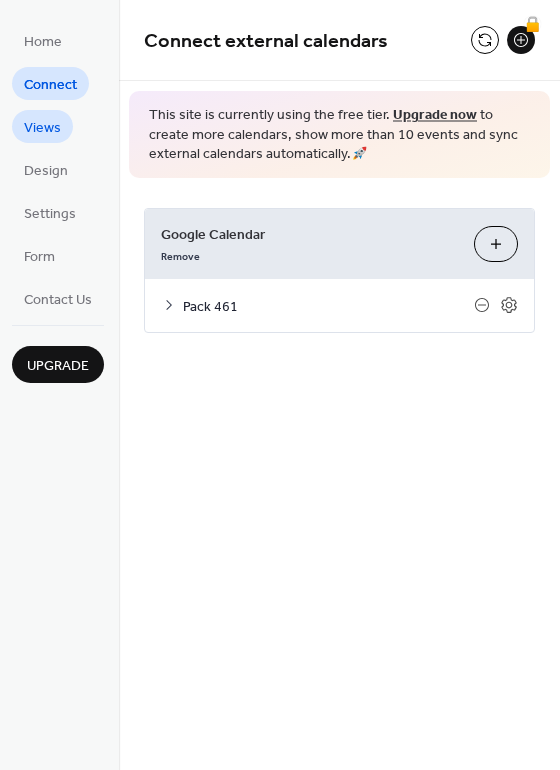click on "Views" at bounding box center (42, 128) 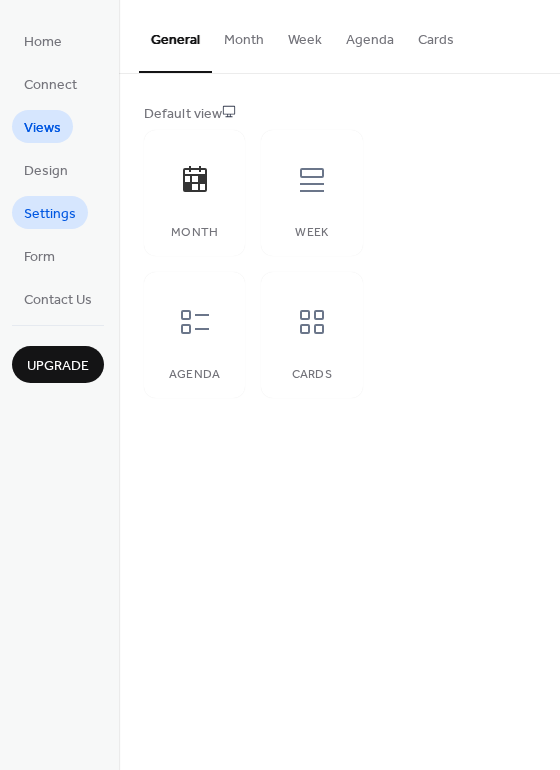 click on "Settings" at bounding box center (50, 214) 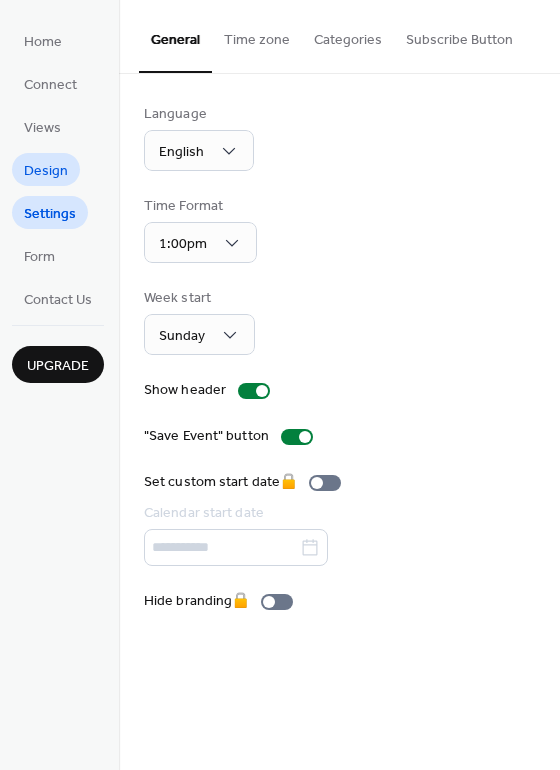 click on "Design" at bounding box center [46, 171] 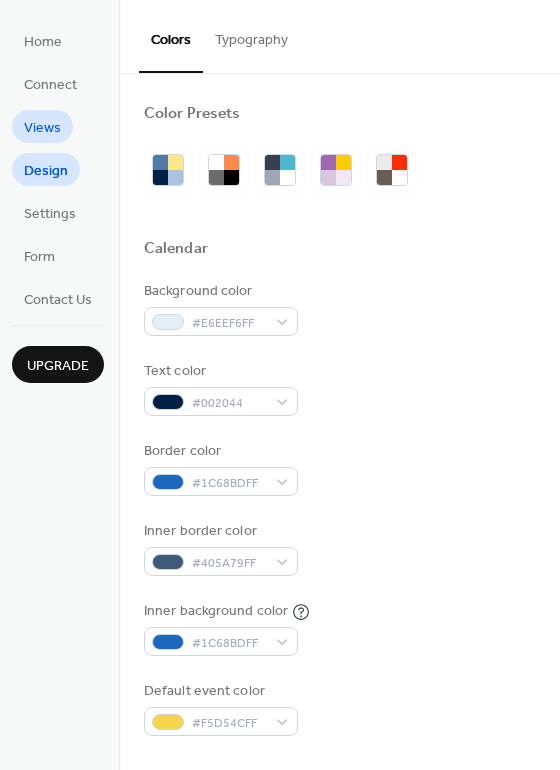 click on "Views" at bounding box center (42, 128) 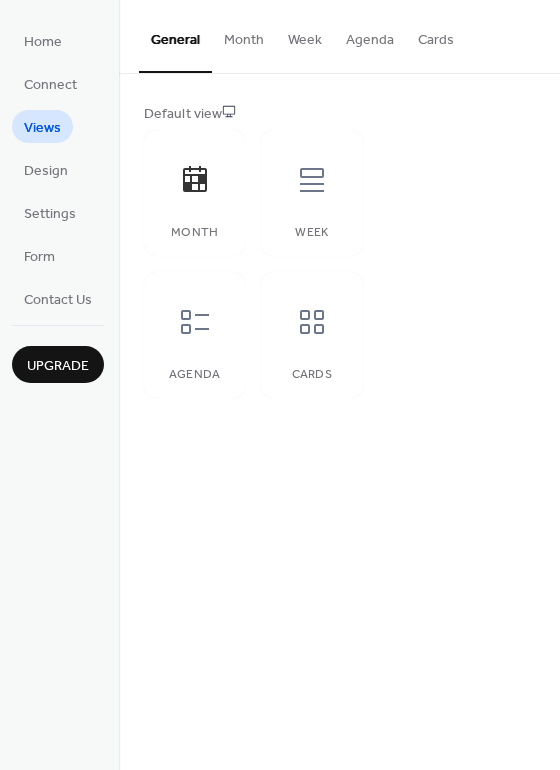 click on "Week" at bounding box center [305, 35] 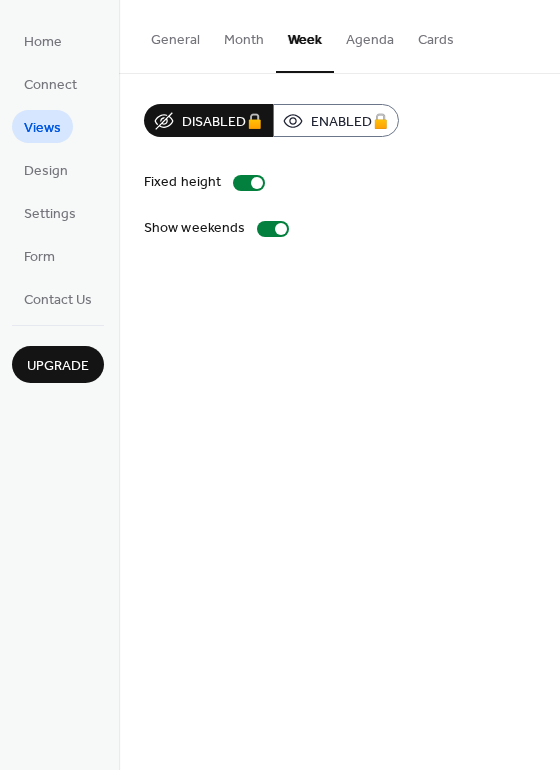 click on "Agenda" at bounding box center (370, 35) 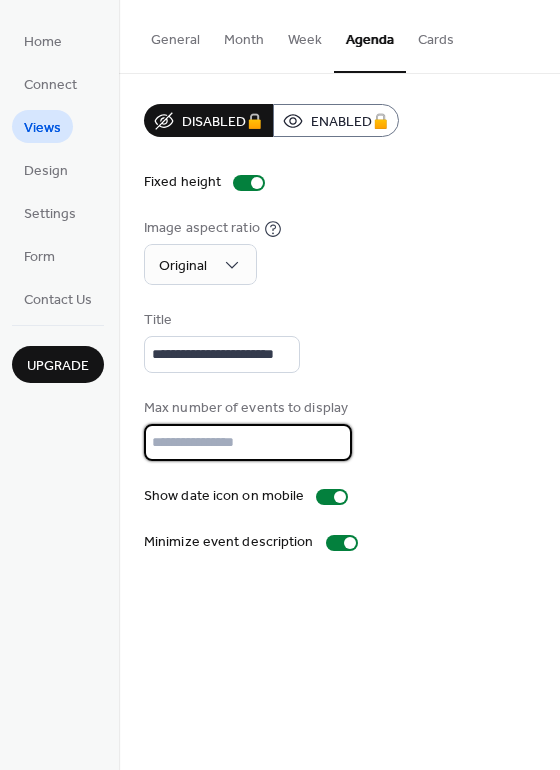 click on "**" at bounding box center [248, 442] 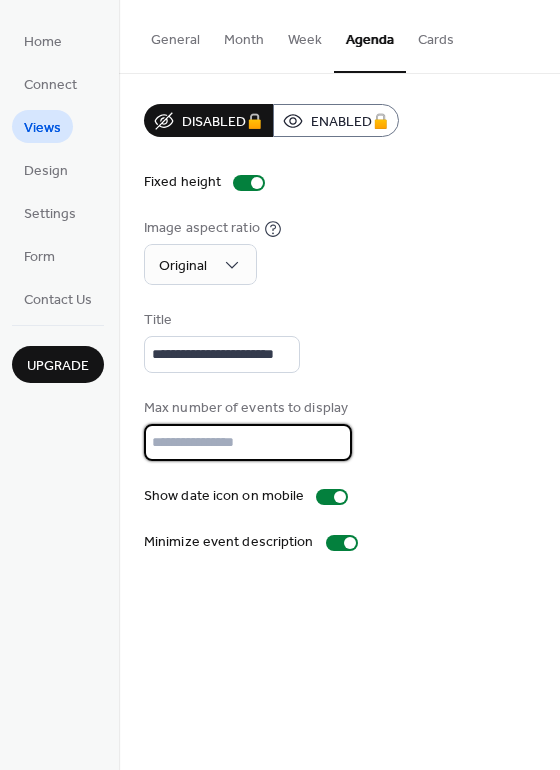drag, startPoint x: 240, startPoint y: 451, endPoint x: 64, endPoint y: 432, distance: 177.0226 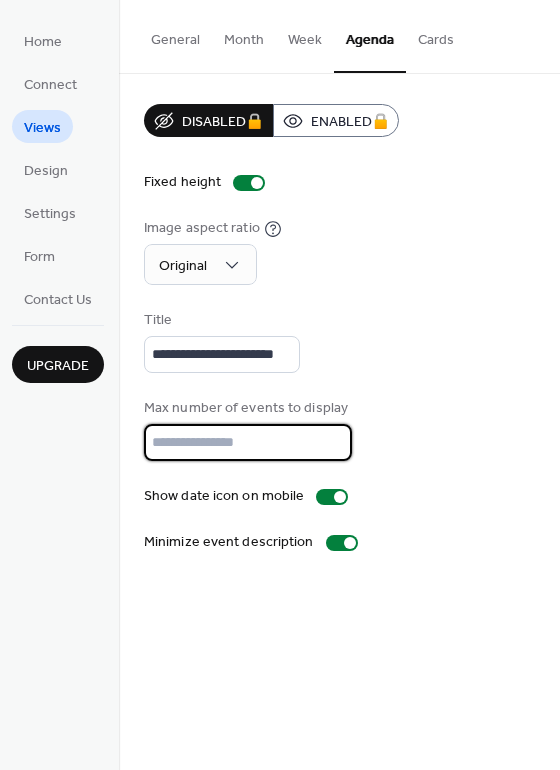 type on "**" 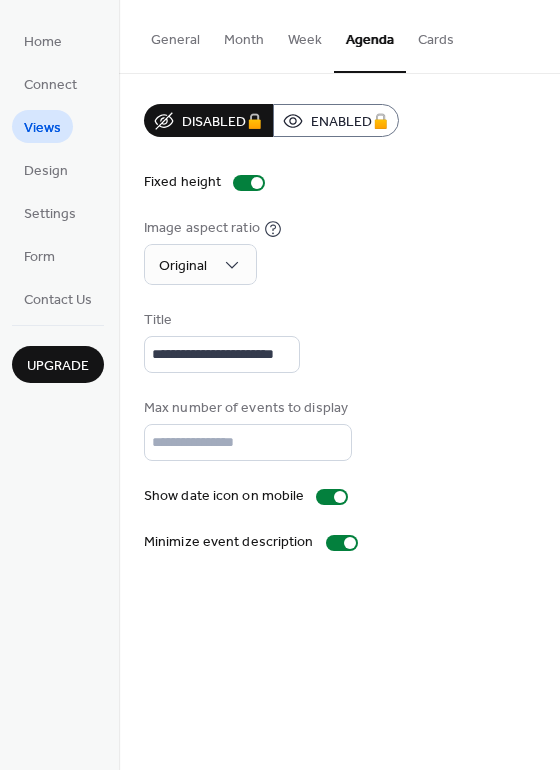 click on "**********" at bounding box center [339, 341] 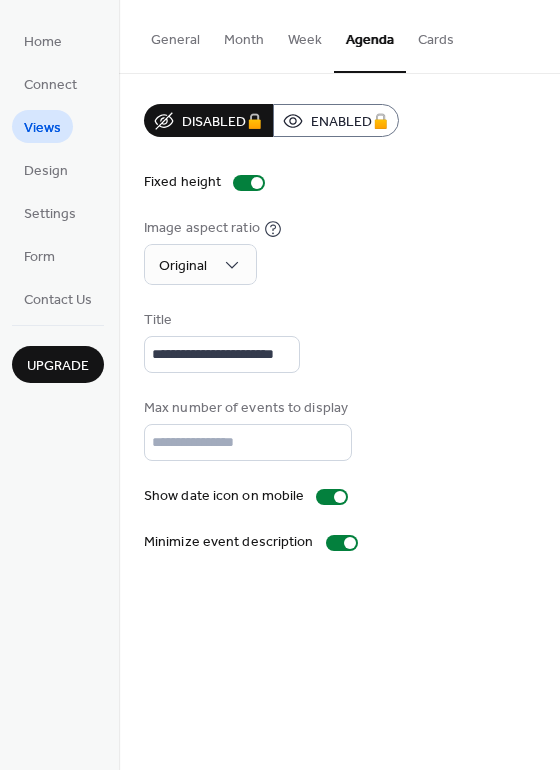 click on "Month" at bounding box center [244, 35] 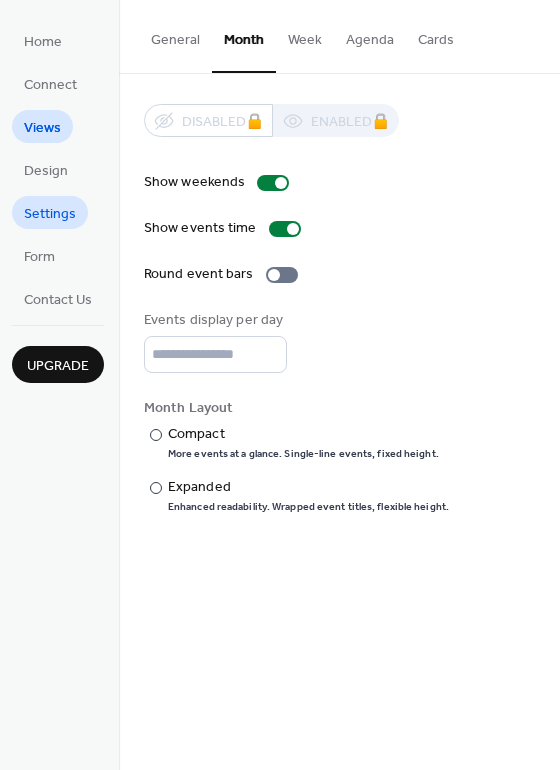 click on "Settings" at bounding box center (50, 214) 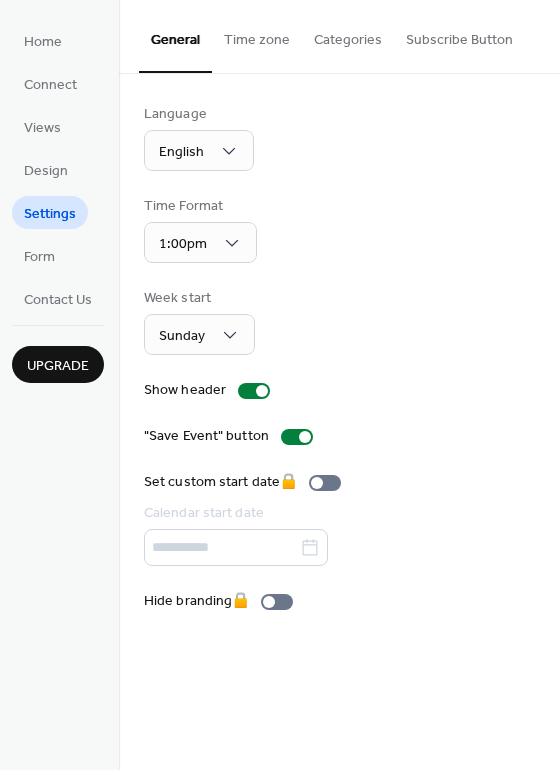 click on "Time zone" at bounding box center [257, 35] 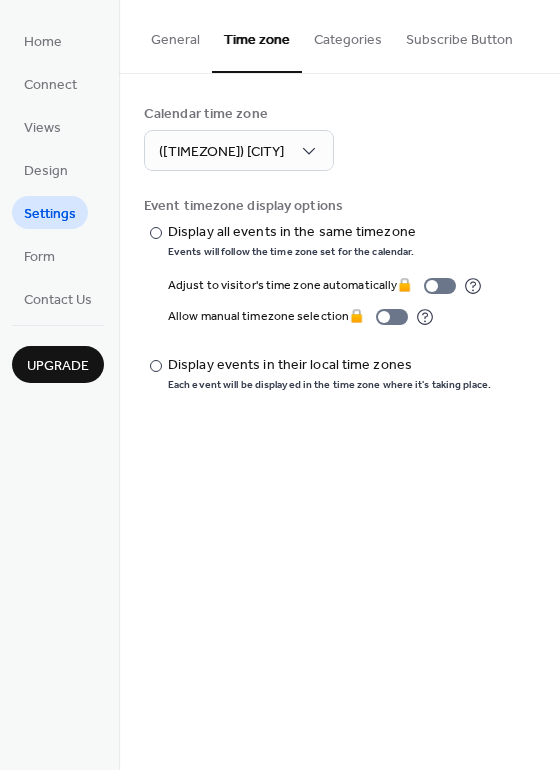 click on "Categories" at bounding box center [348, 35] 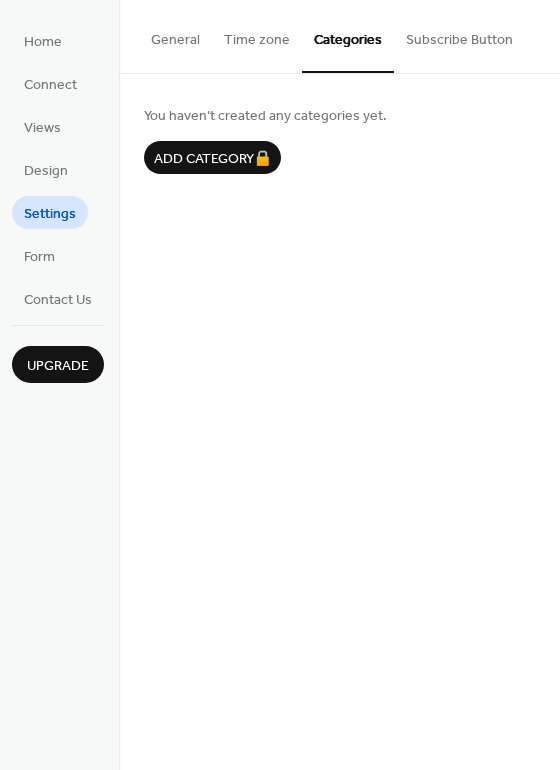 click on "Subscribe Button" at bounding box center (459, 35) 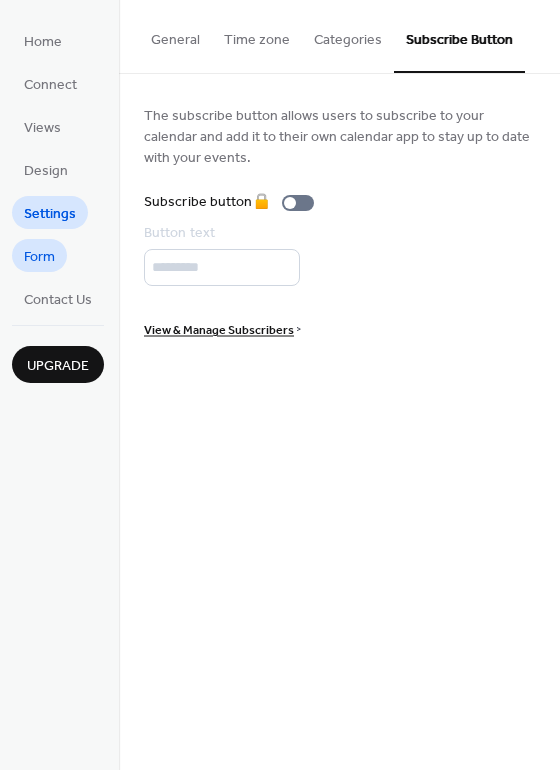 click on "Form" at bounding box center [39, 257] 